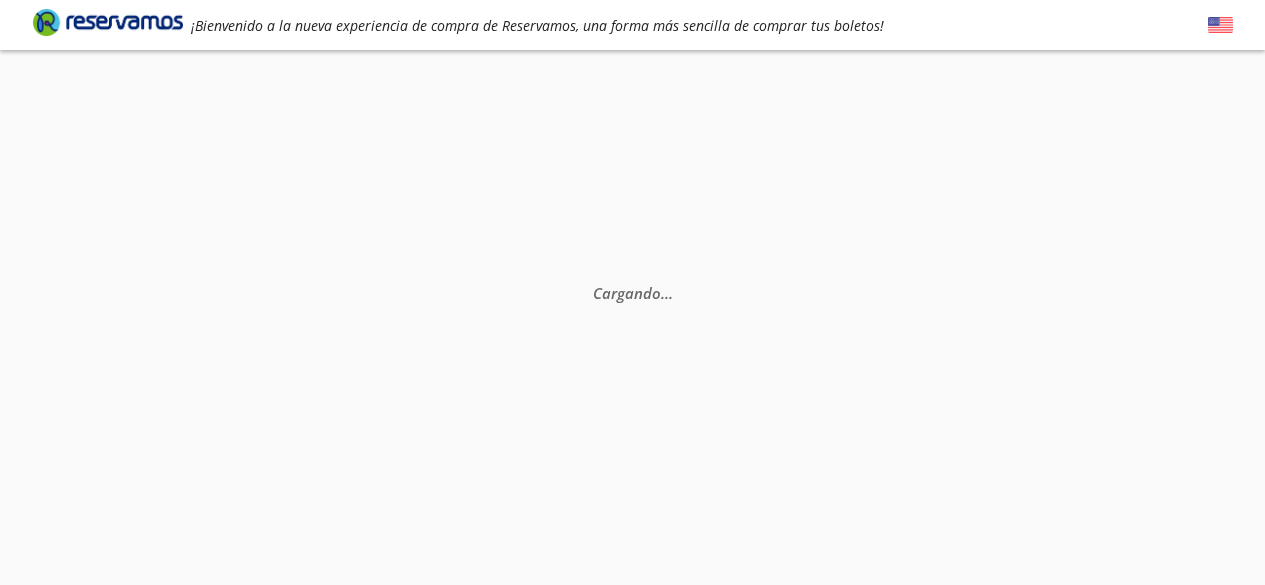 scroll, scrollTop: 0, scrollLeft: 0, axis: both 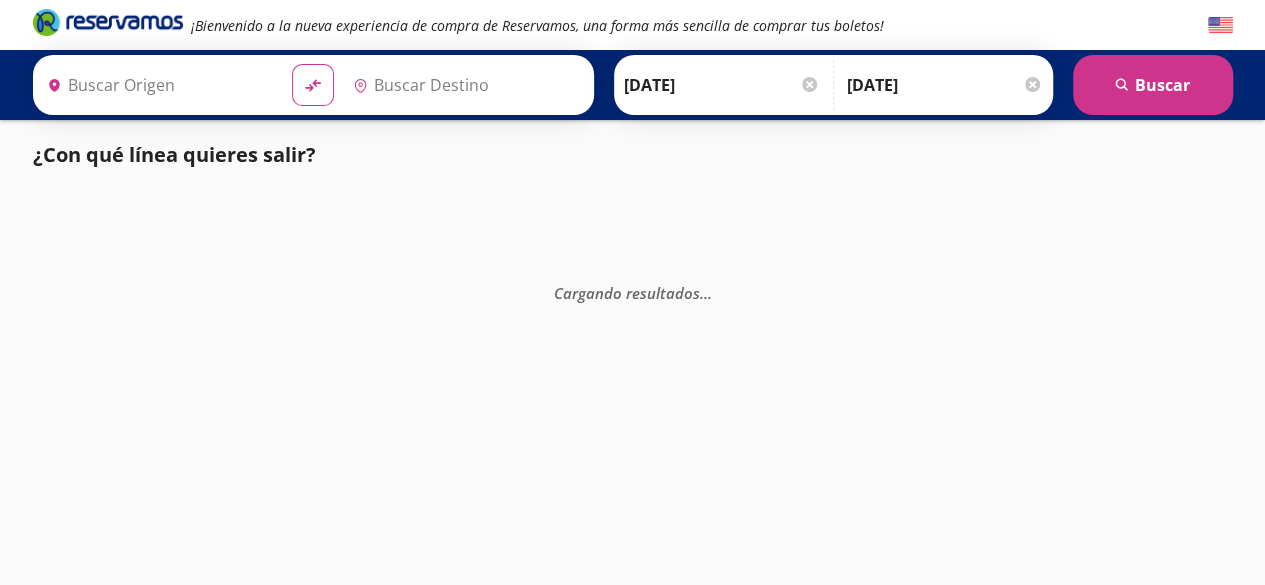 type on "[GEOGRAPHIC_DATA], [GEOGRAPHIC_DATA]" 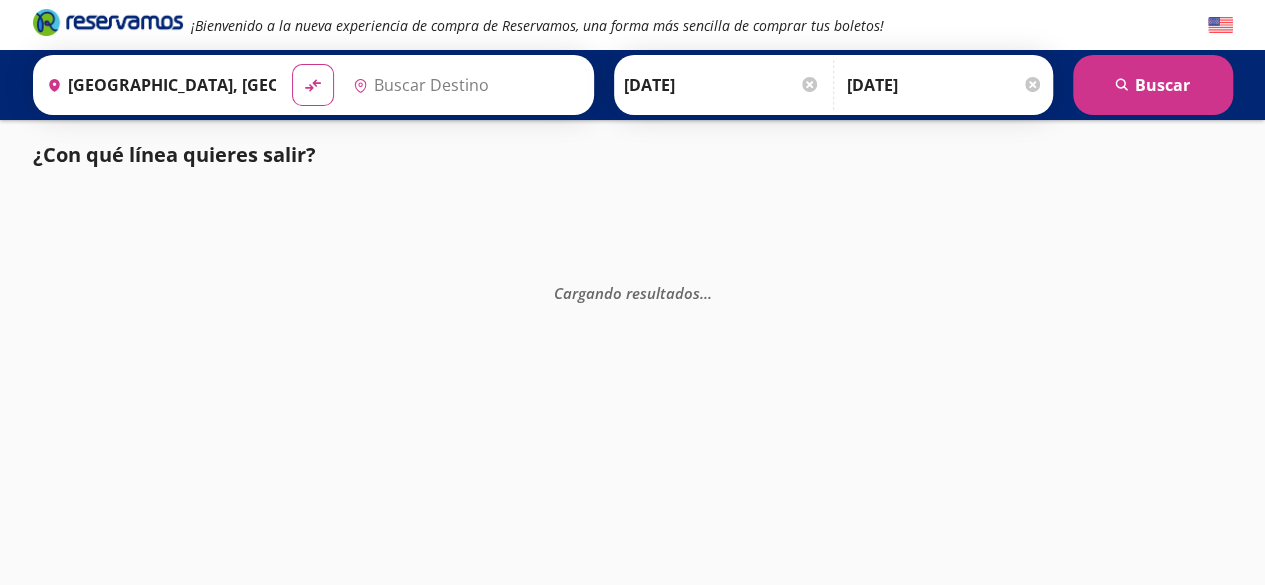 type on "Santiago de Querétaro, [GEOGRAPHIC_DATA]" 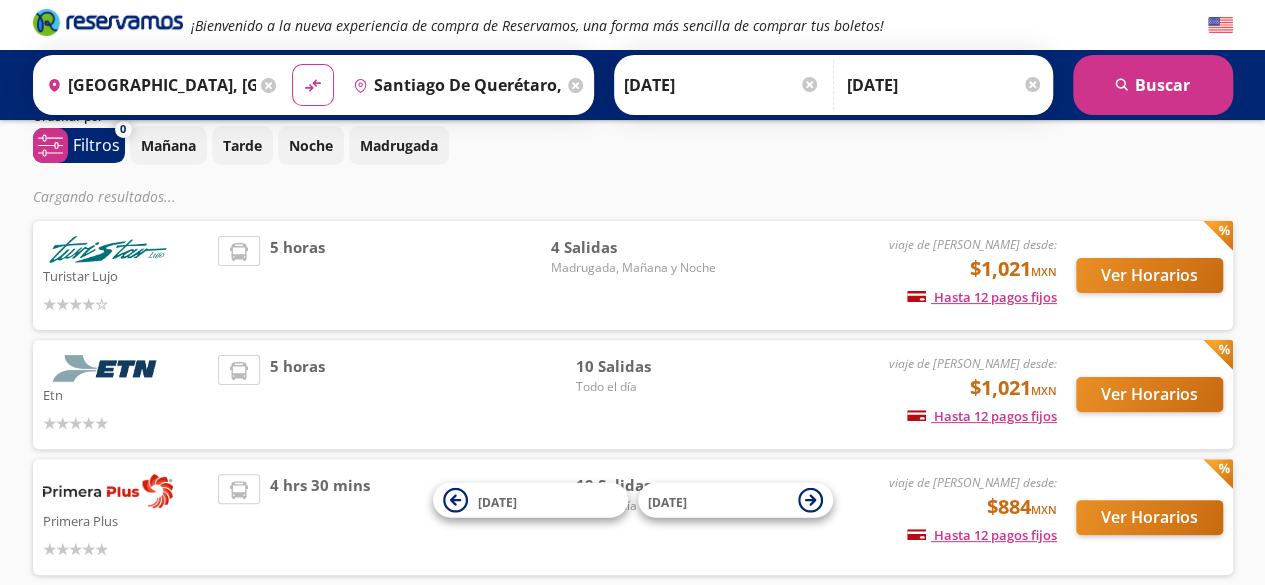 scroll, scrollTop: 182, scrollLeft: 0, axis: vertical 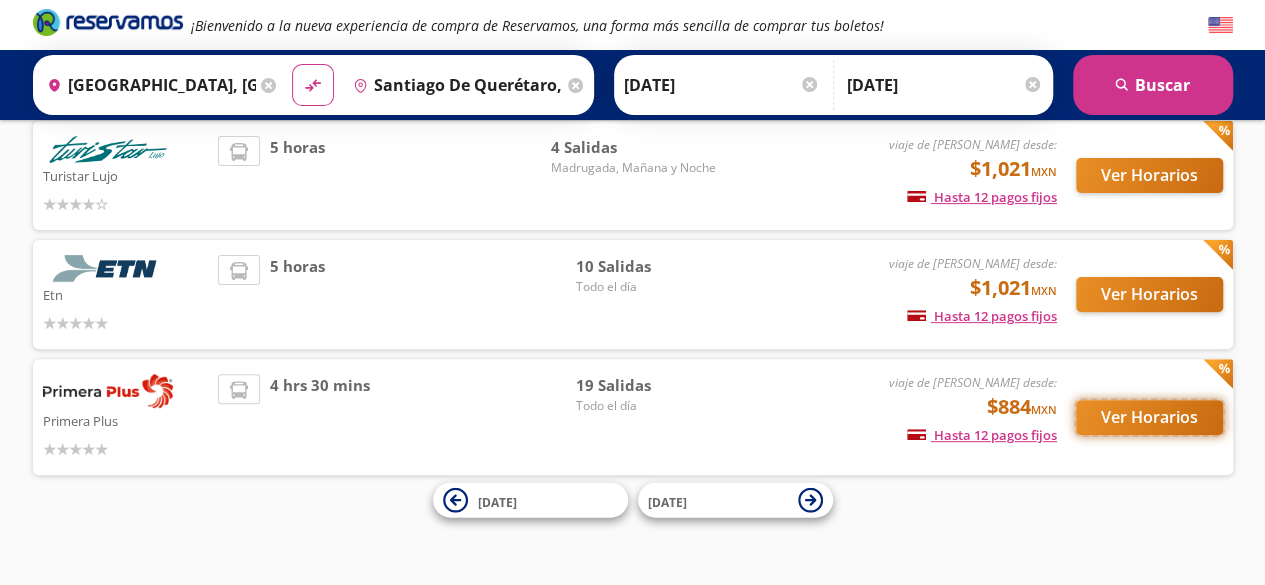 click on "Ver Horarios" at bounding box center [1149, 417] 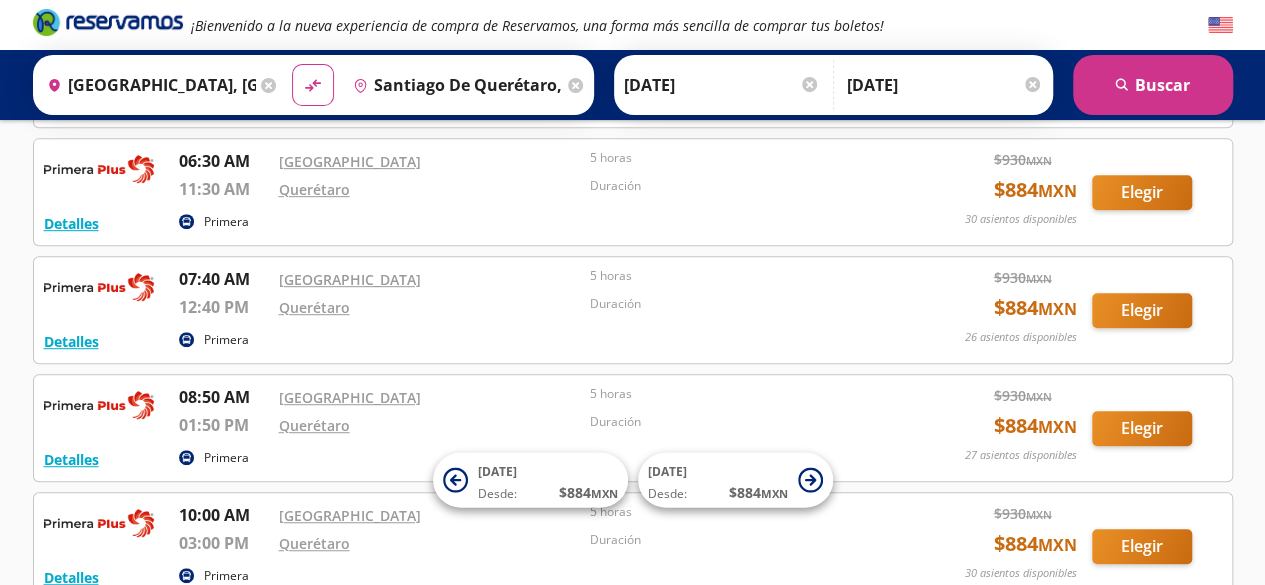 scroll, scrollTop: 400, scrollLeft: 0, axis: vertical 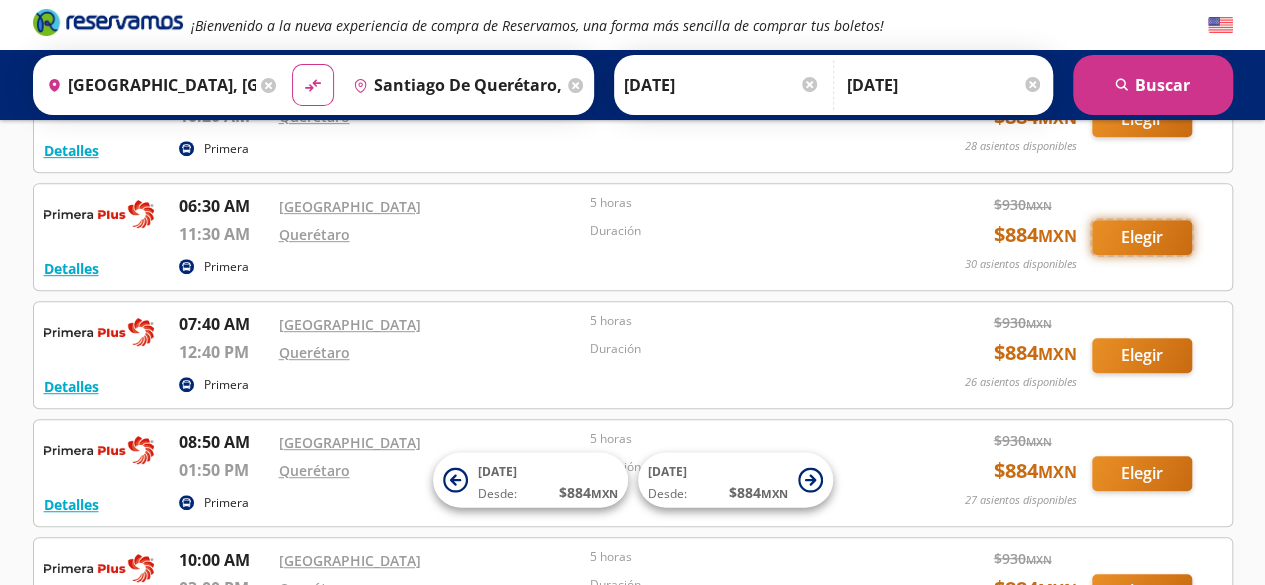 click on "Elegir" at bounding box center [1142, 237] 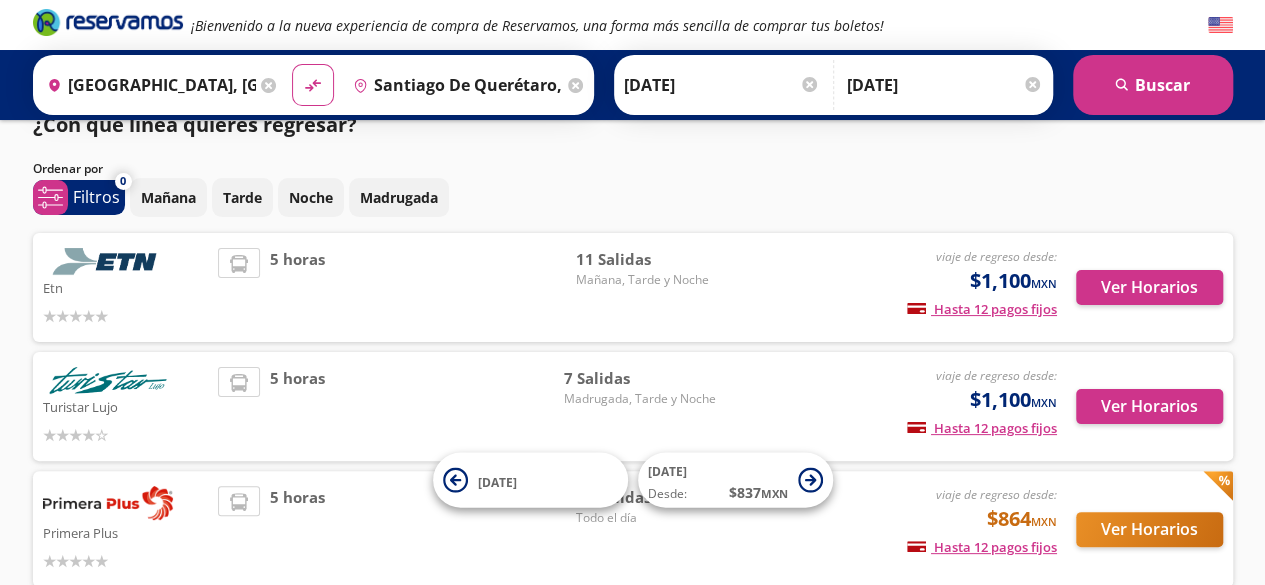 scroll, scrollTop: 0, scrollLeft: 0, axis: both 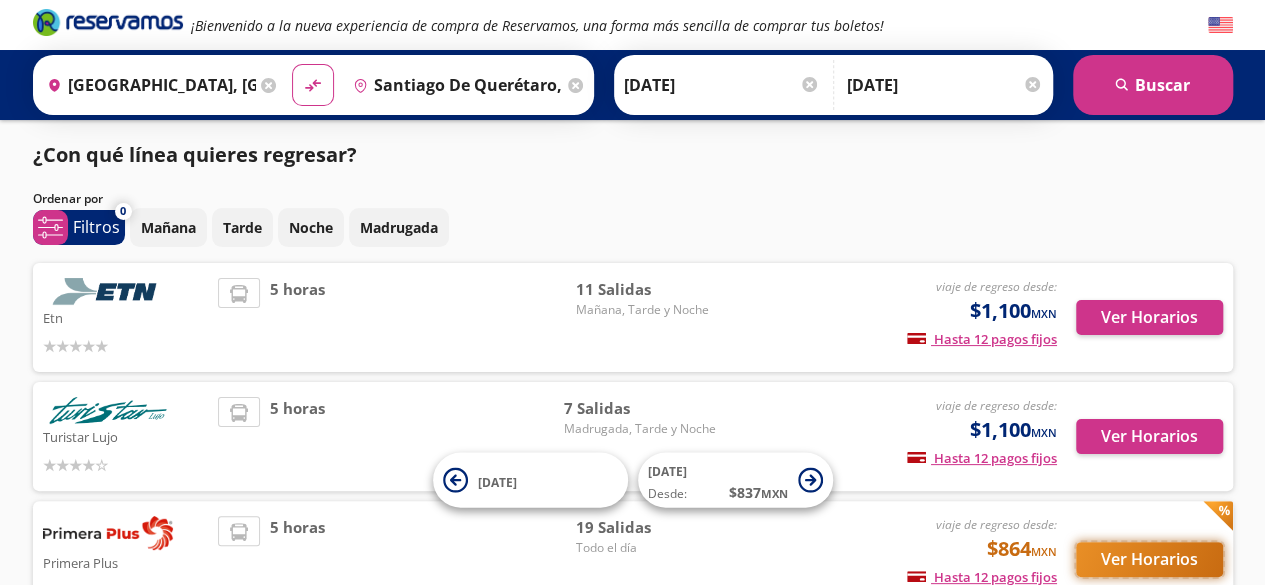click on "Ver Horarios" at bounding box center [1149, 559] 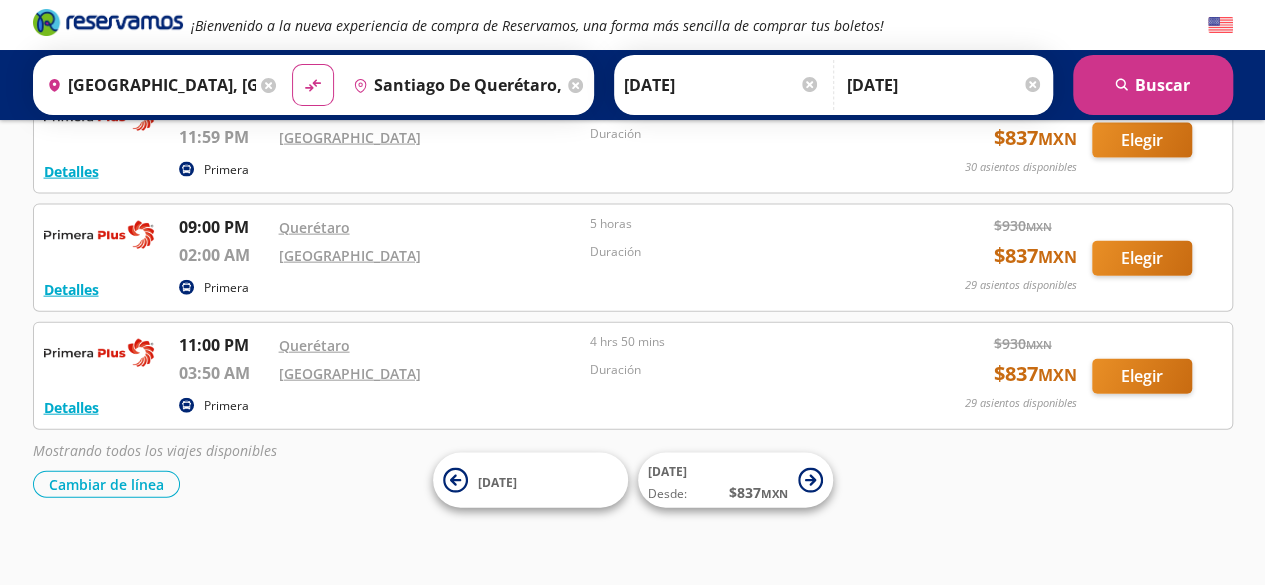 scroll, scrollTop: 2054, scrollLeft: 0, axis: vertical 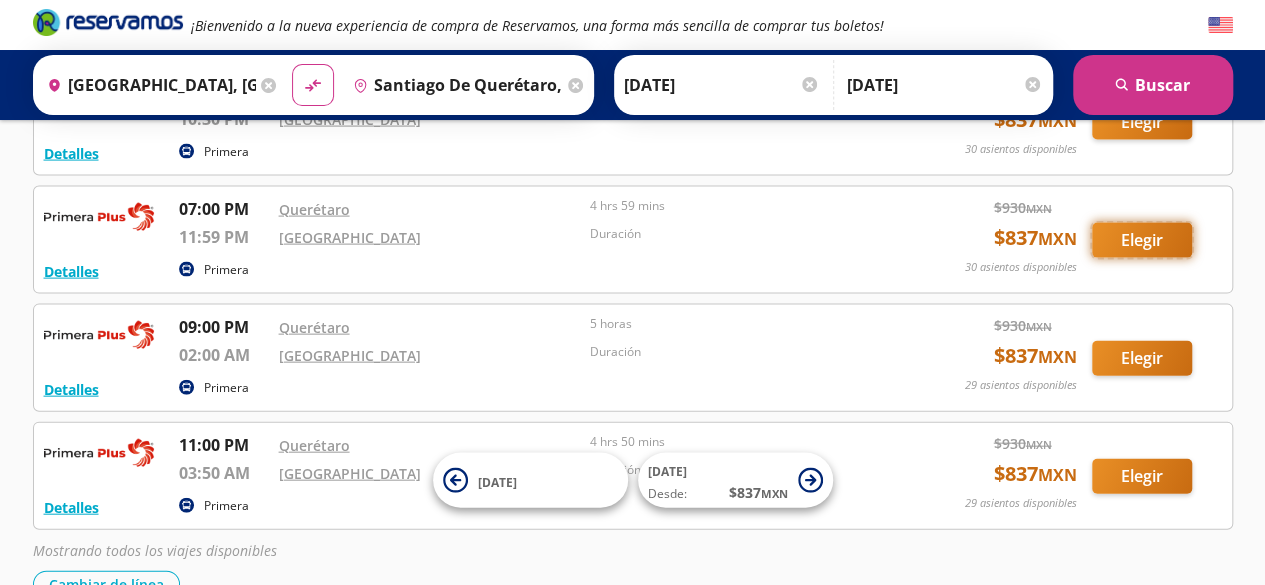 click on "Elegir" at bounding box center [1142, 240] 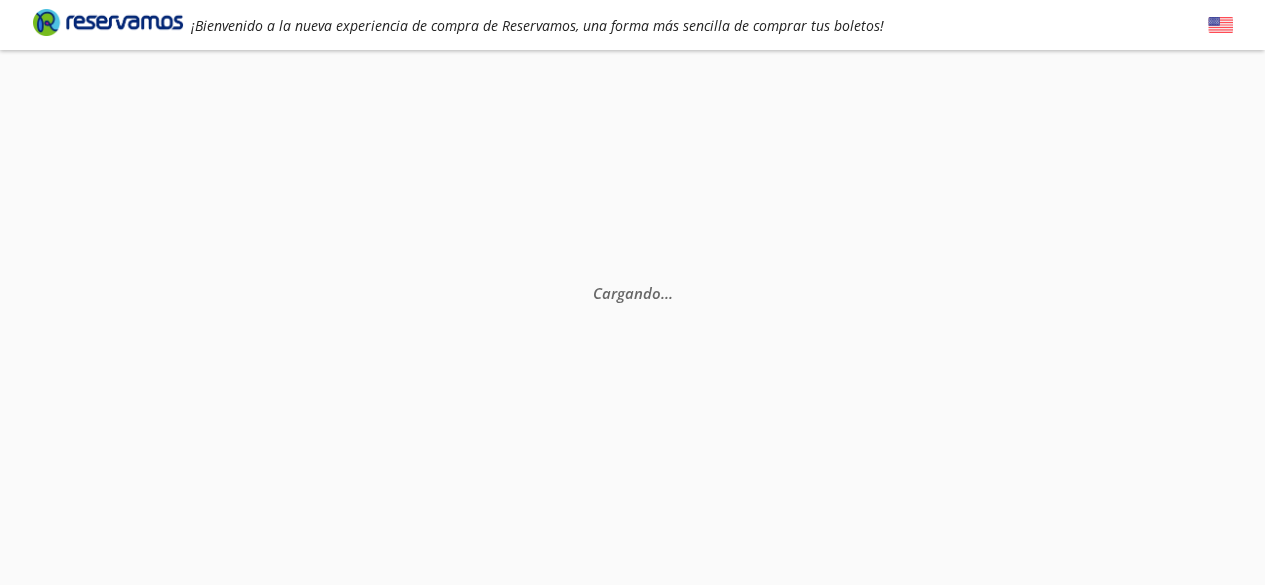 scroll, scrollTop: 0, scrollLeft: 0, axis: both 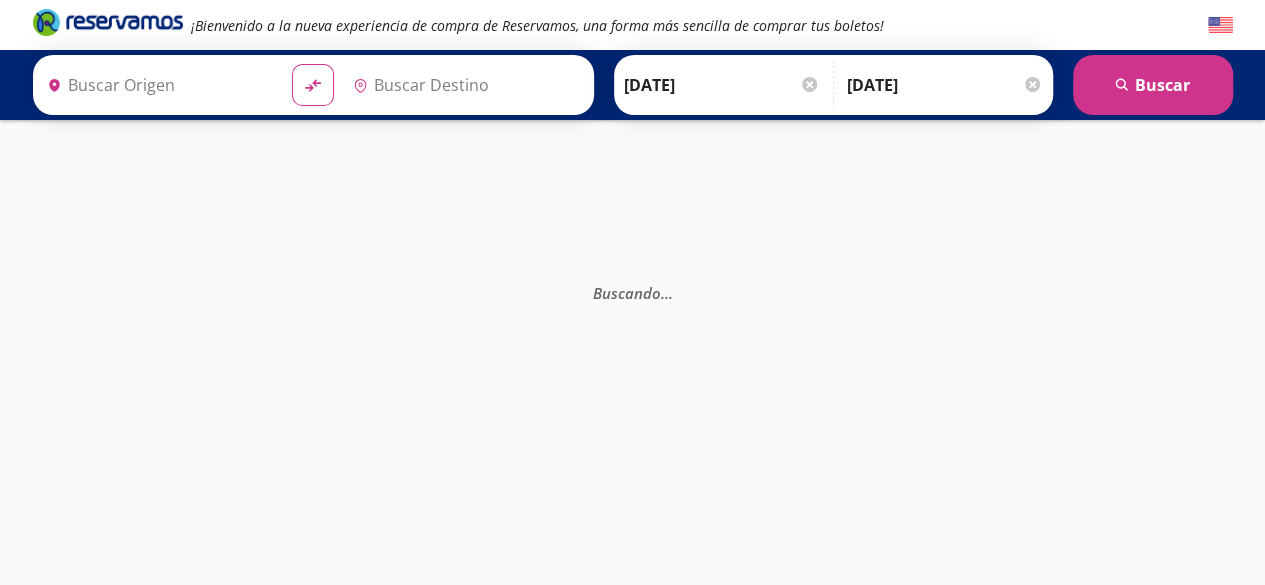 type on "[GEOGRAPHIC_DATA], [GEOGRAPHIC_DATA]" 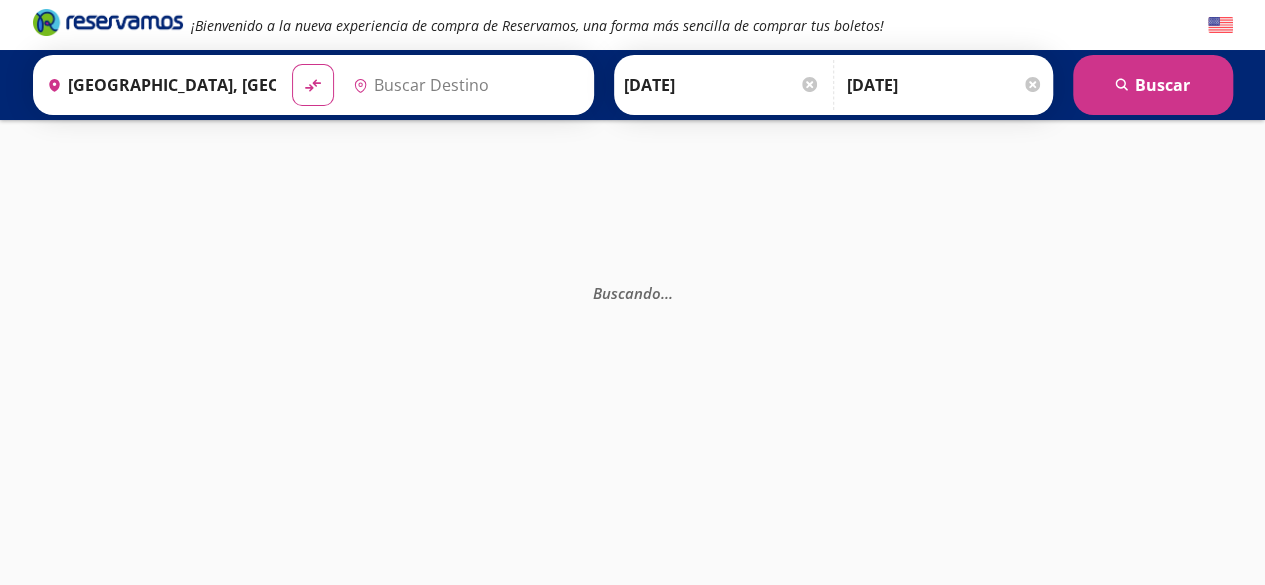 type on "Santiago de Querétaro, [GEOGRAPHIC_DATA]" 